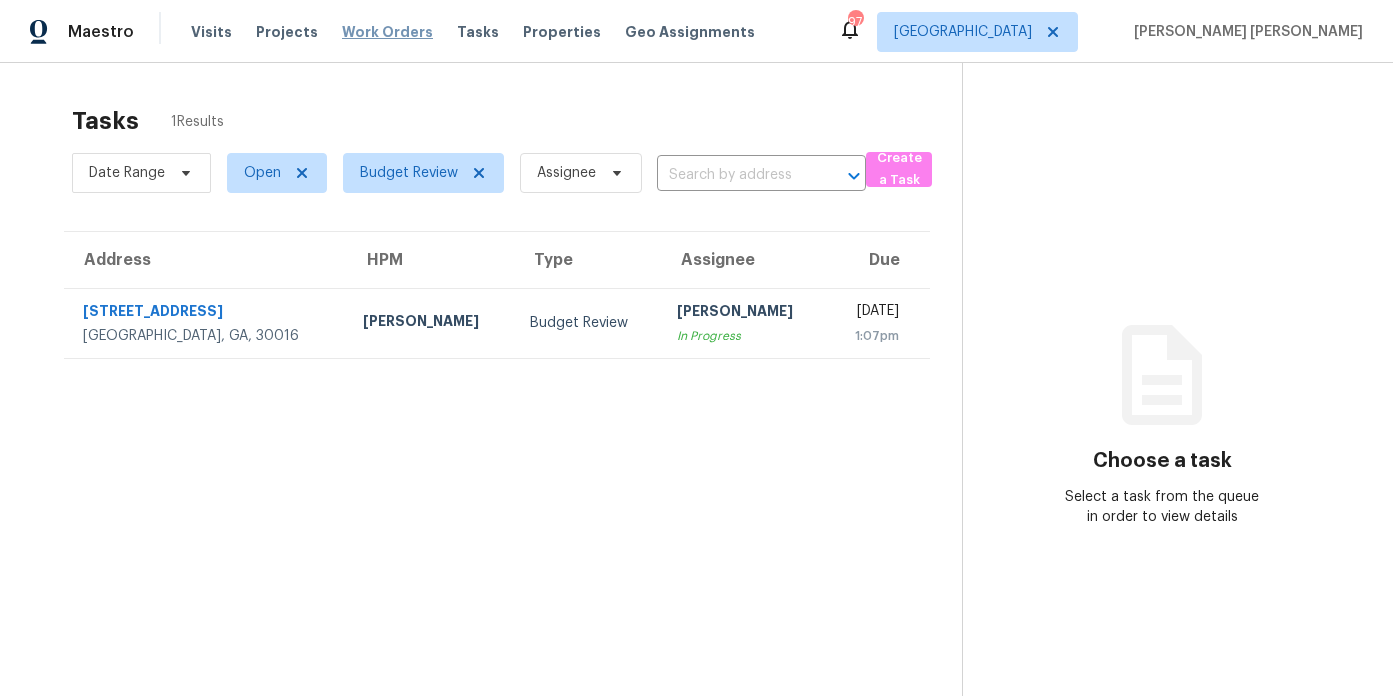 scroll, scrollTop: 0, scrollLeft: 0, axis: both 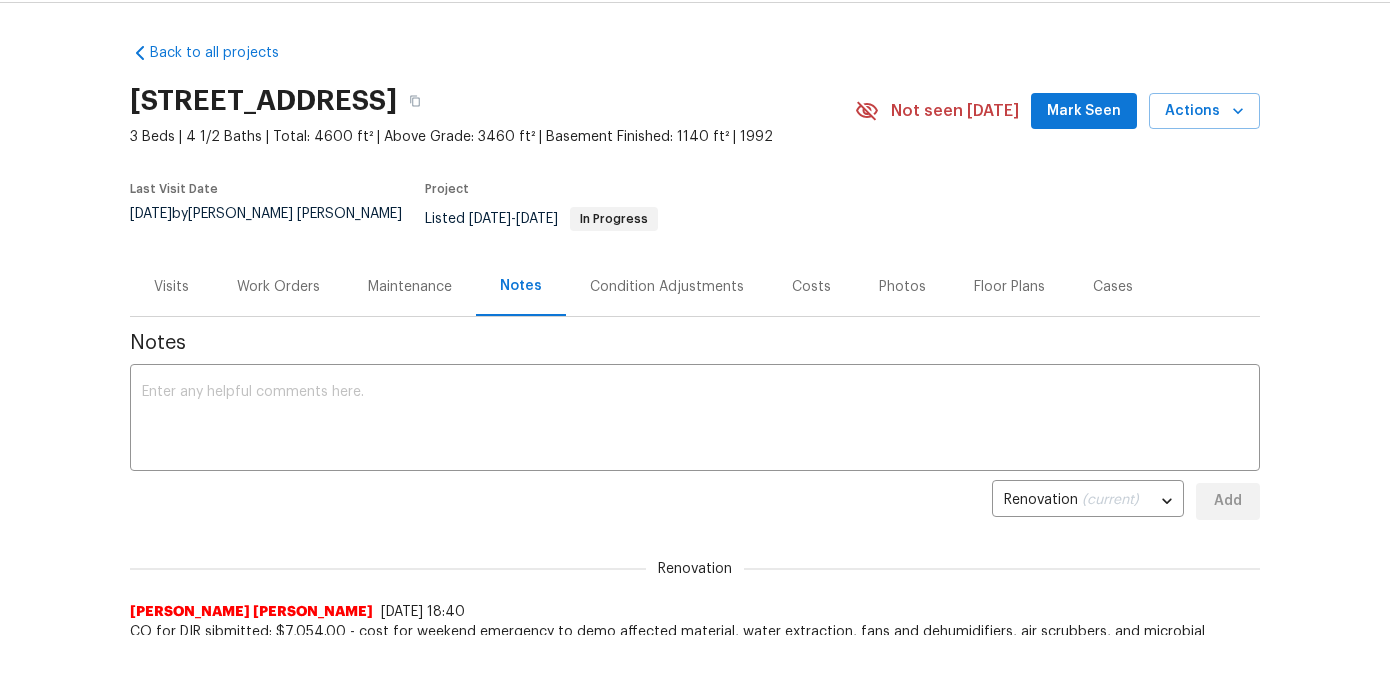 click on "Work Orders" at bounding box center (278, 287) 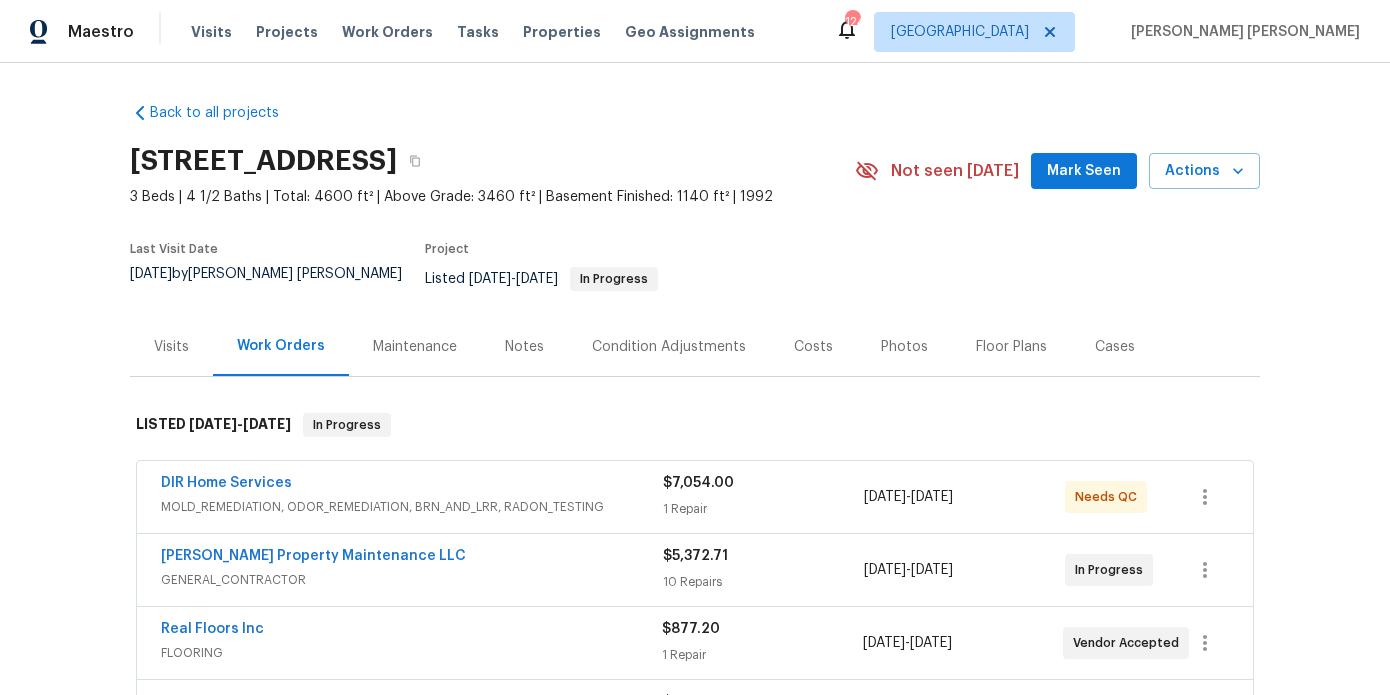 scroll, scrollTop: 0, scrollLeft: 0, axis: both 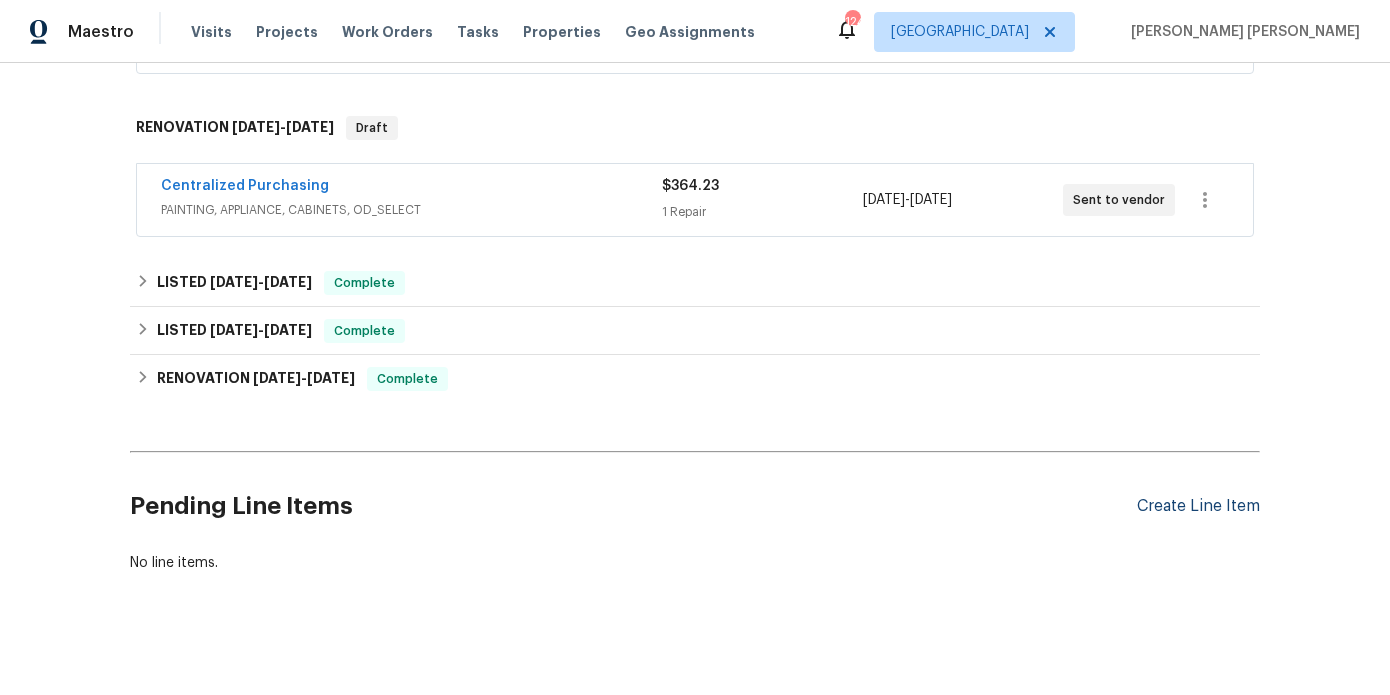 click on "Create Line Item" at bounding box center [1198, 506] 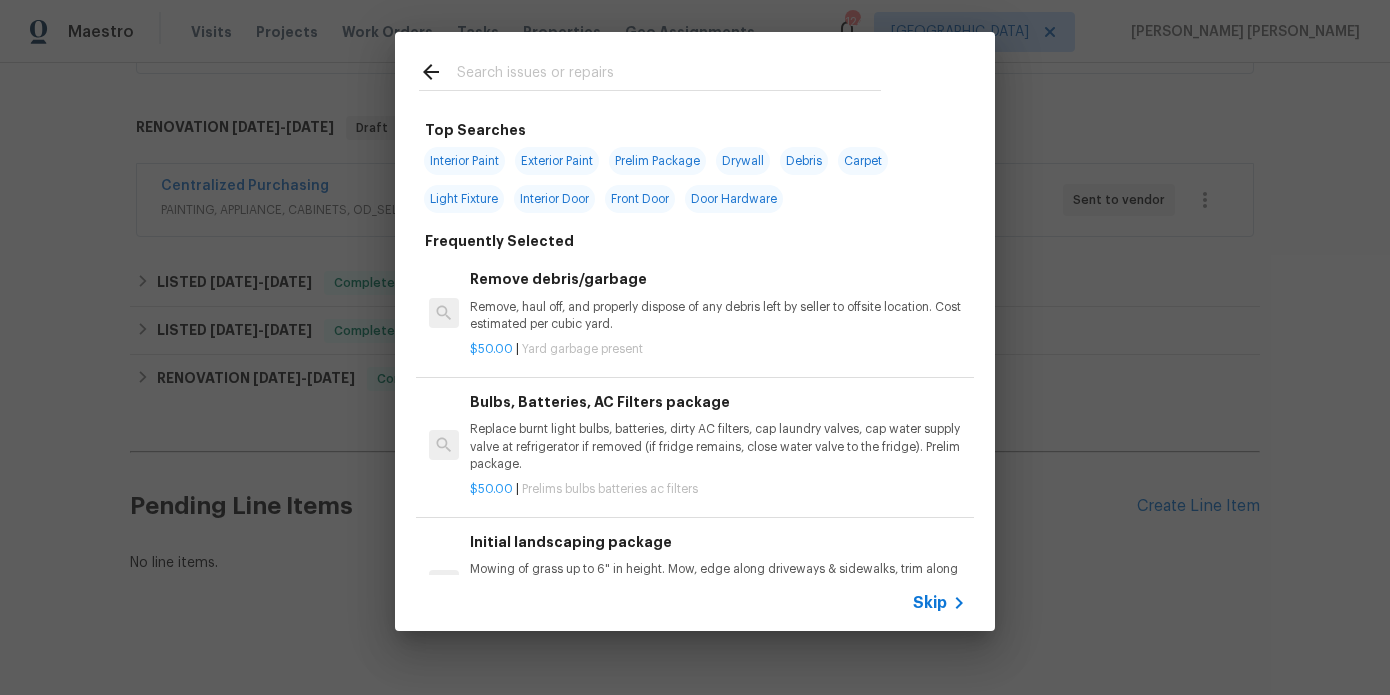 click at bounding box center (669, 75) 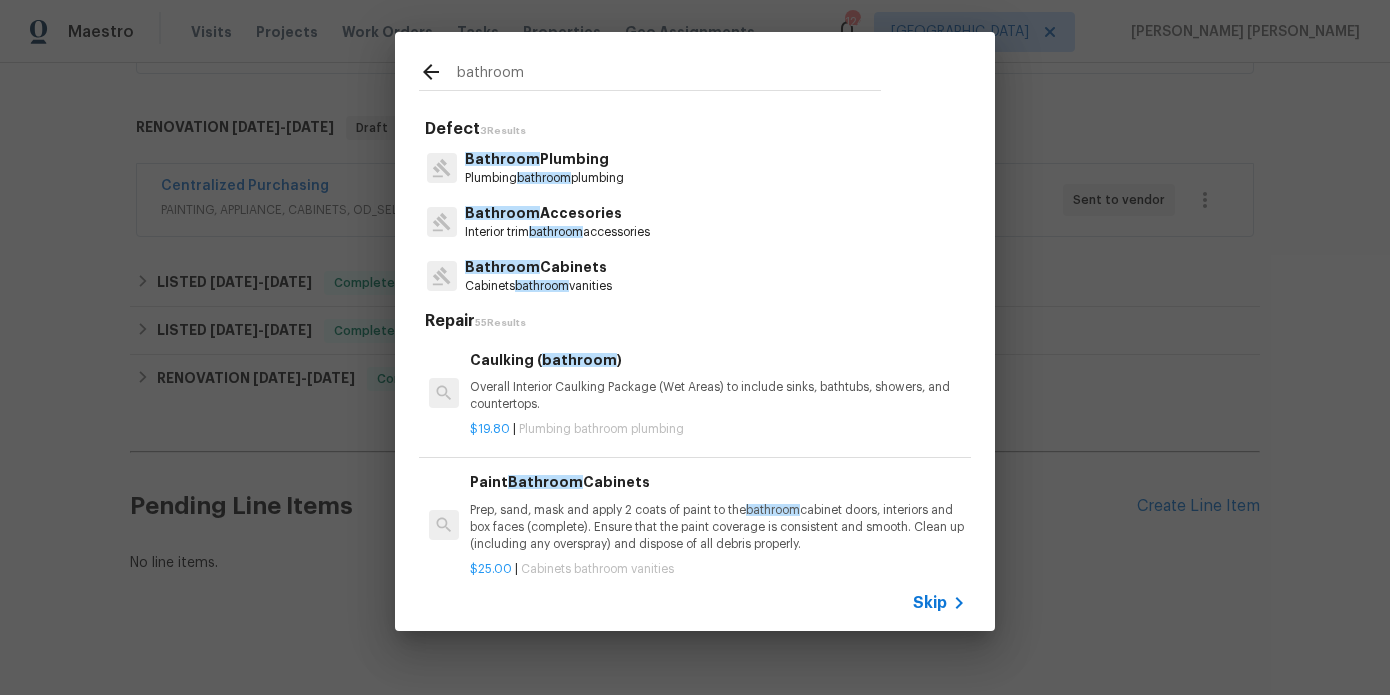 type on "bathroom" 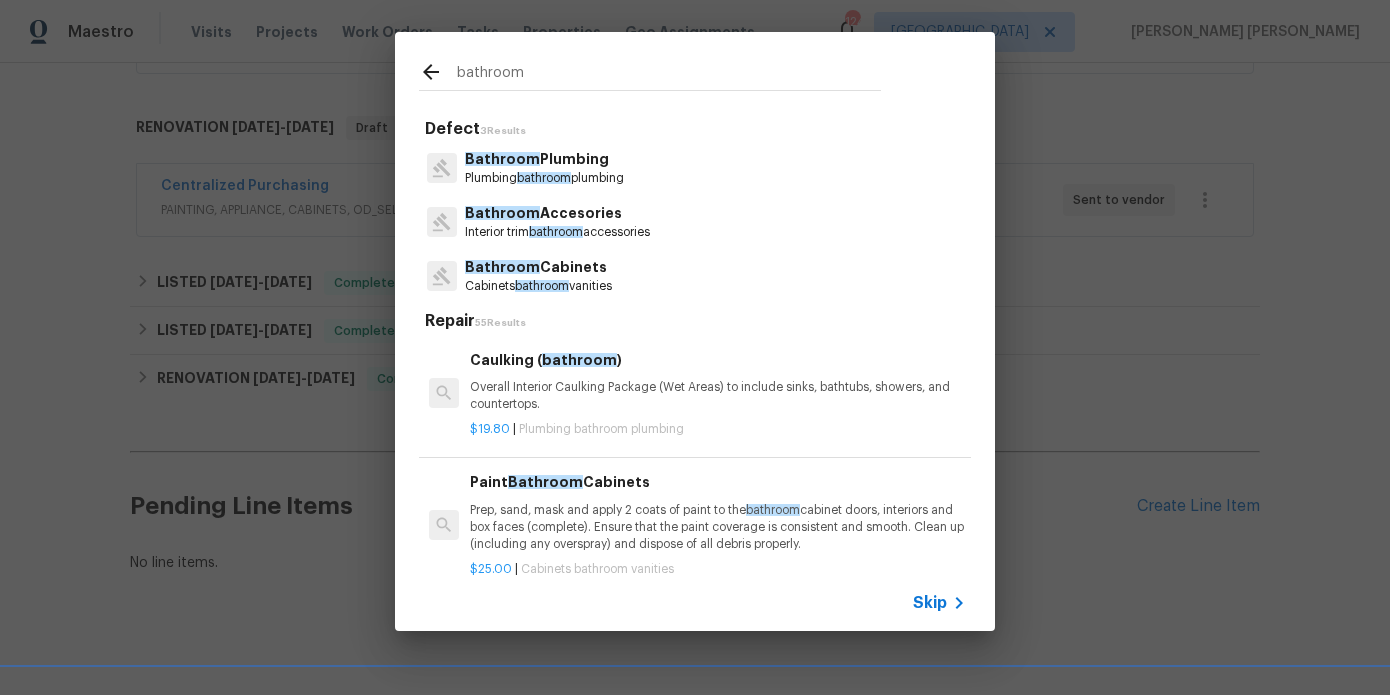 click on "Bathroom  Plumbing" at bounding box center [544, 159] 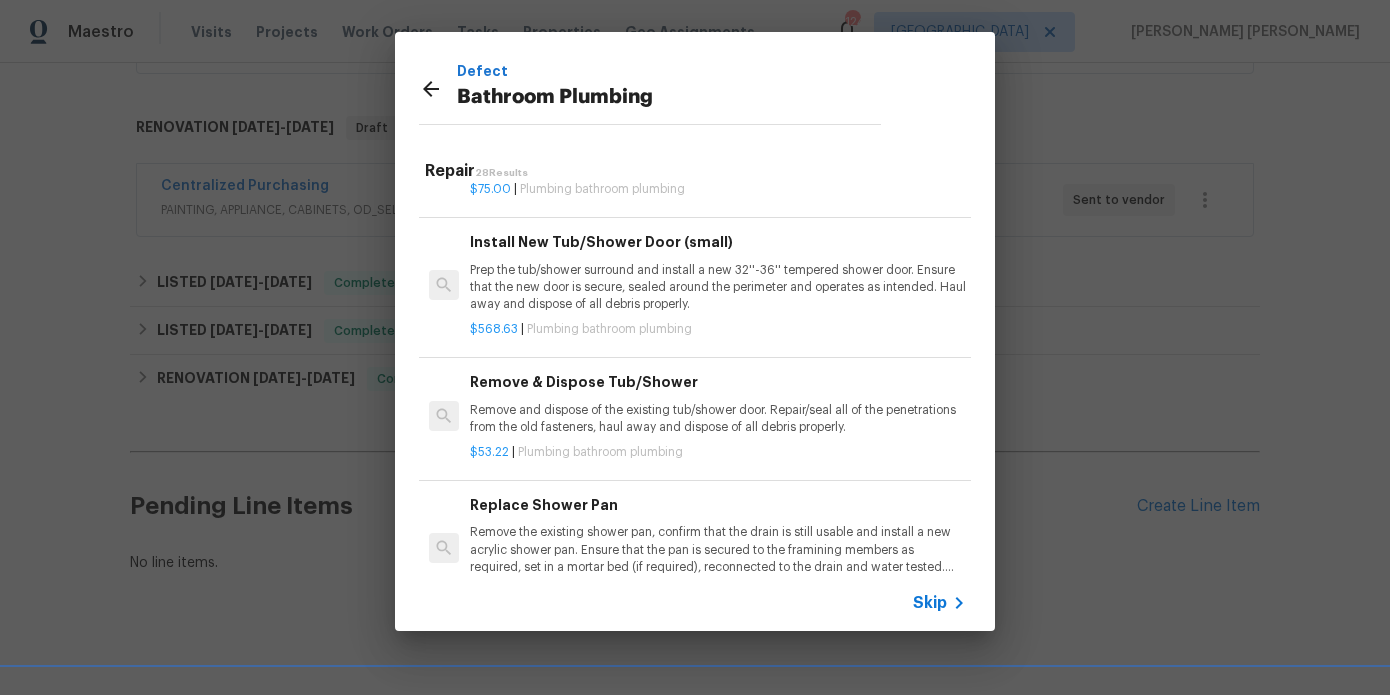scroll, scrollTop: 900, scrollLeft: 0, axis: vertical 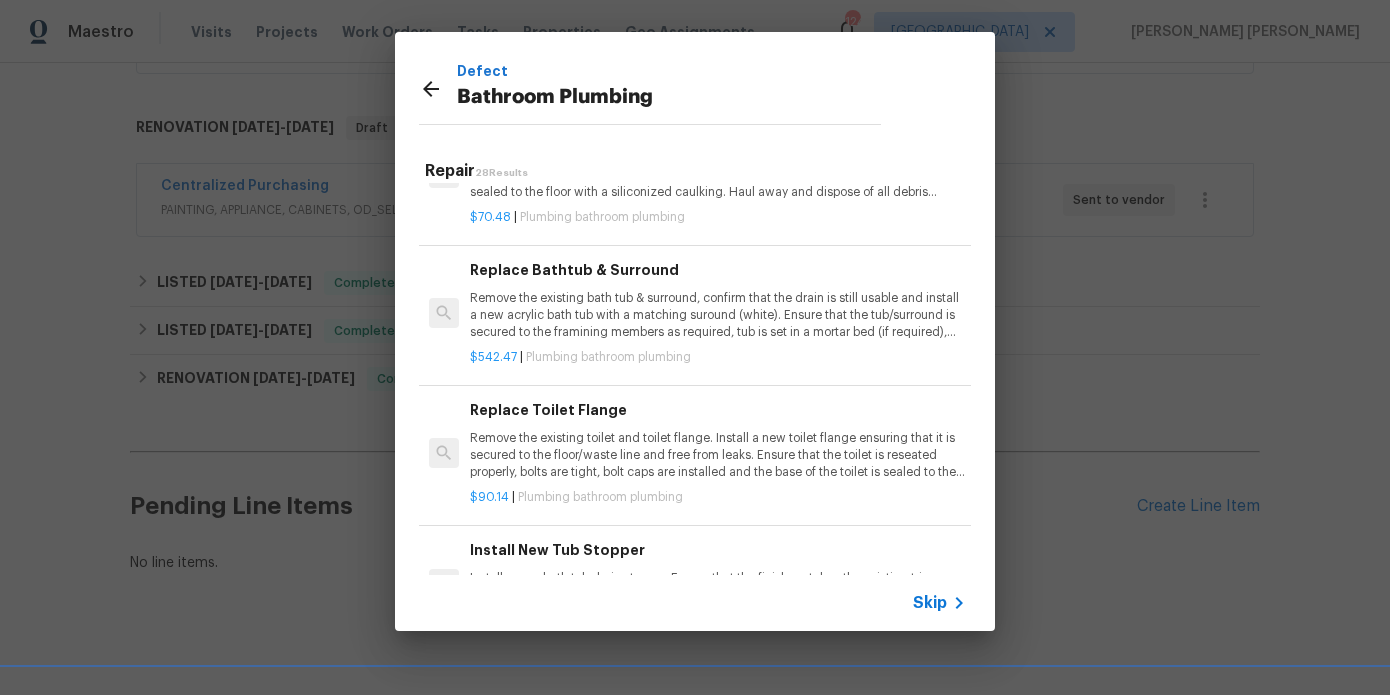 click on "Remove the existing bath tub & surround, confirm that the drain is still usable and install a new acrylic bath tub with a matching suround (white). Ensure that the tub/surround is secured to the framining members as required, tub is set in a mortar bed (if required), reconnected to the drain and water tested. Haul away and dispose of all debris." at bounding box center [718, 315] 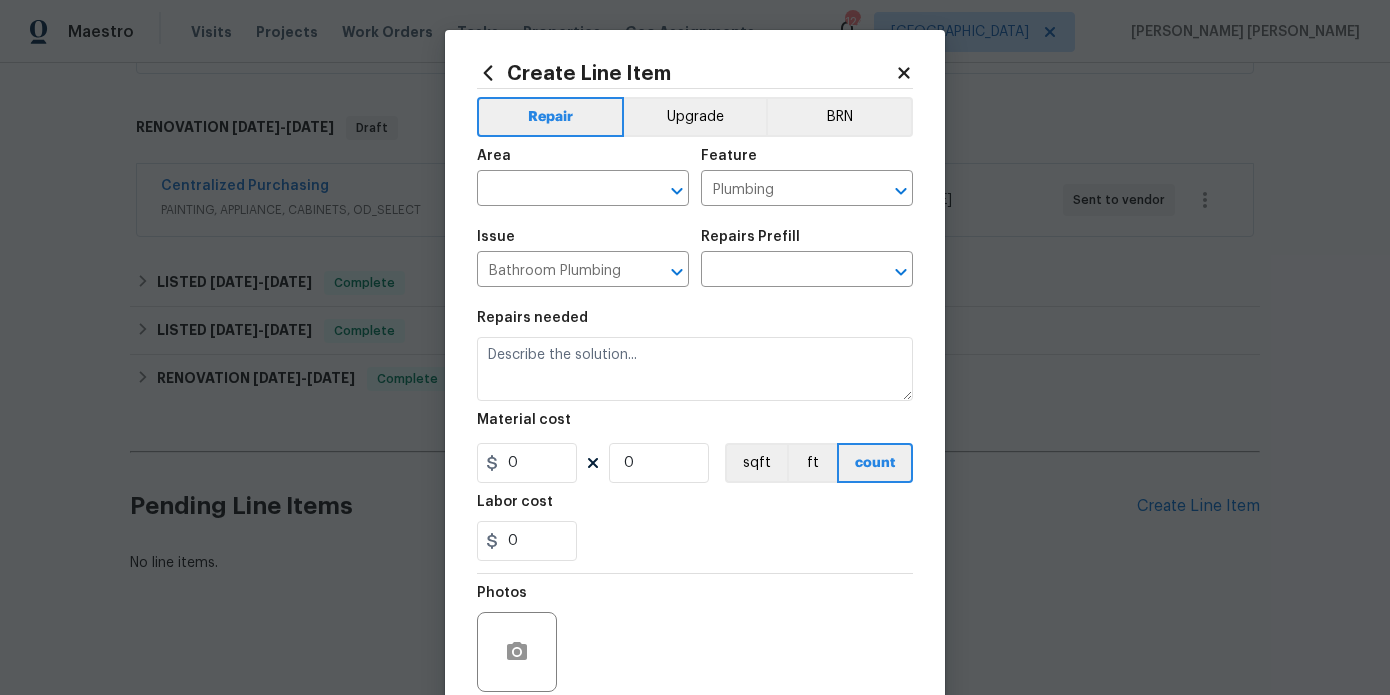 type on "Remove the existing bath tub & surround, confirm that the drain is still usable and install a new acrylic bath tub with a matching suround (white). Ensure that the tub/surround is secured to the framining members as required, tub is set in a mortar bed (if required), reconnected to the drain and water tested. Haul away and dispose of all debris." 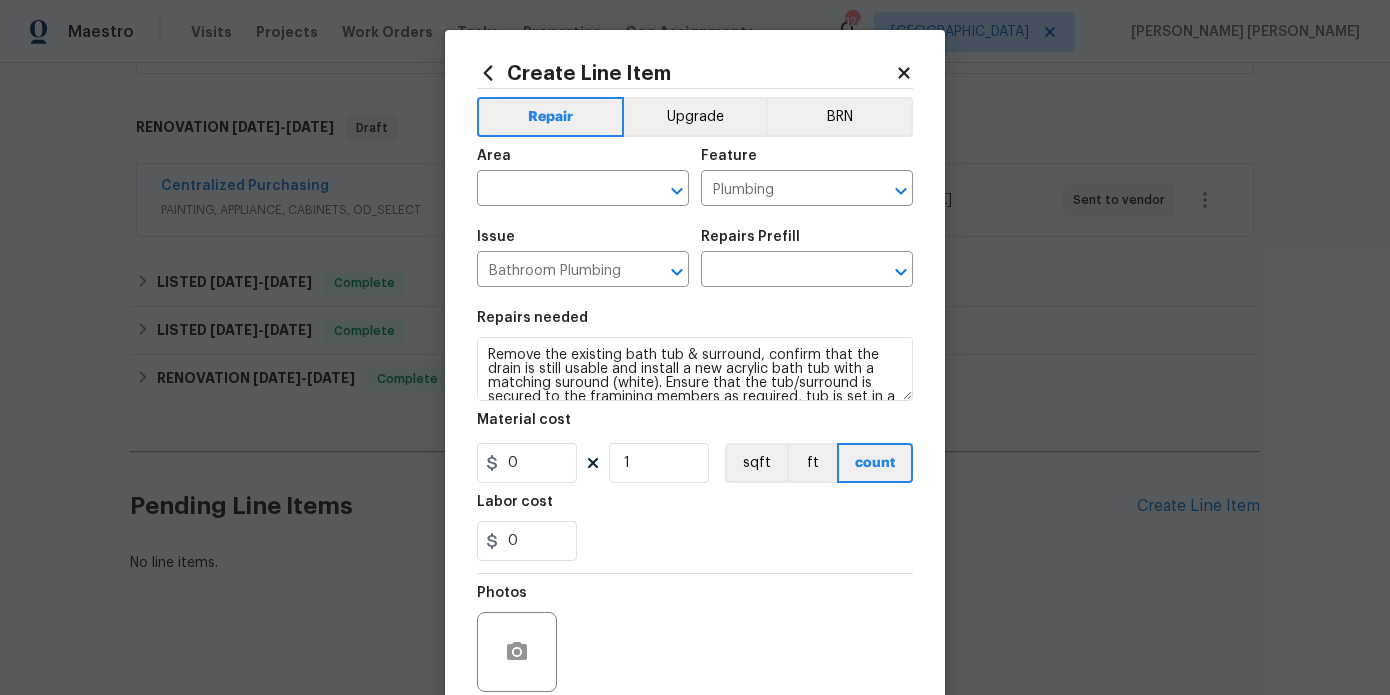 type on "Replace Bathtub & Surround $542.47" 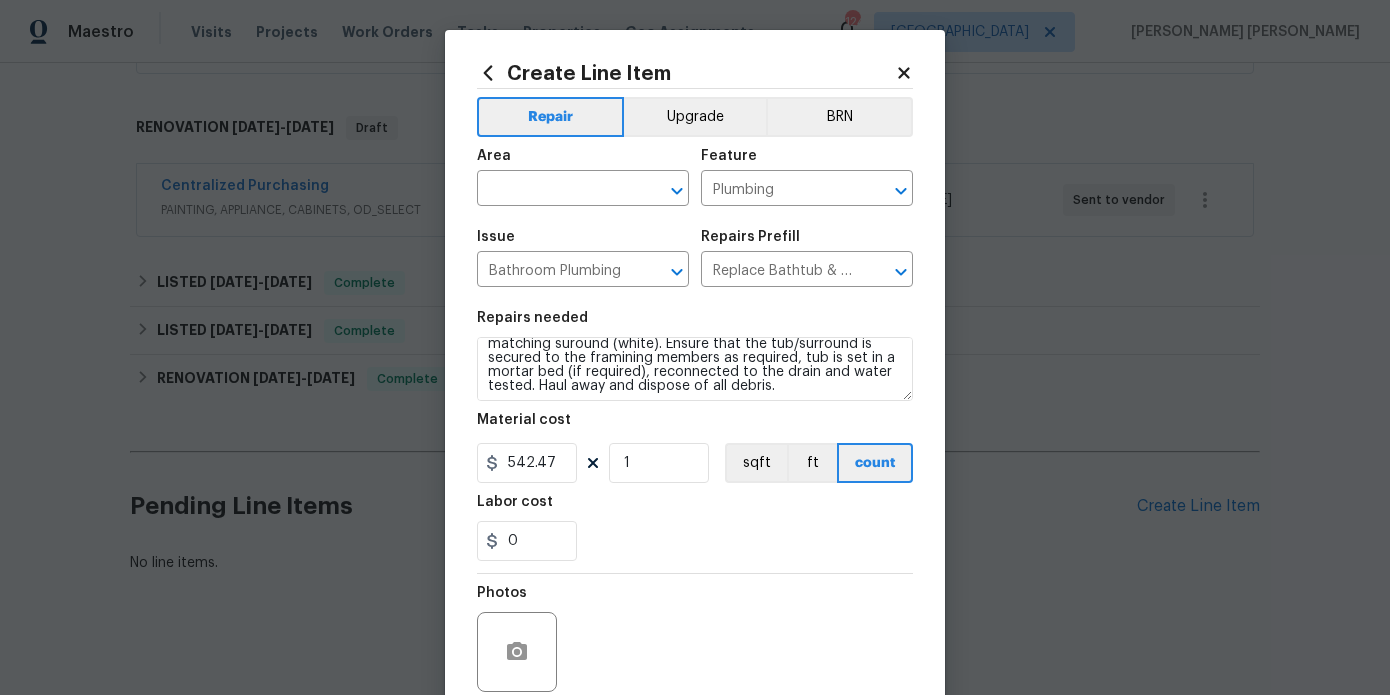 scroll, scrollTop: 42, scrollLeft: 0, axis: vertical 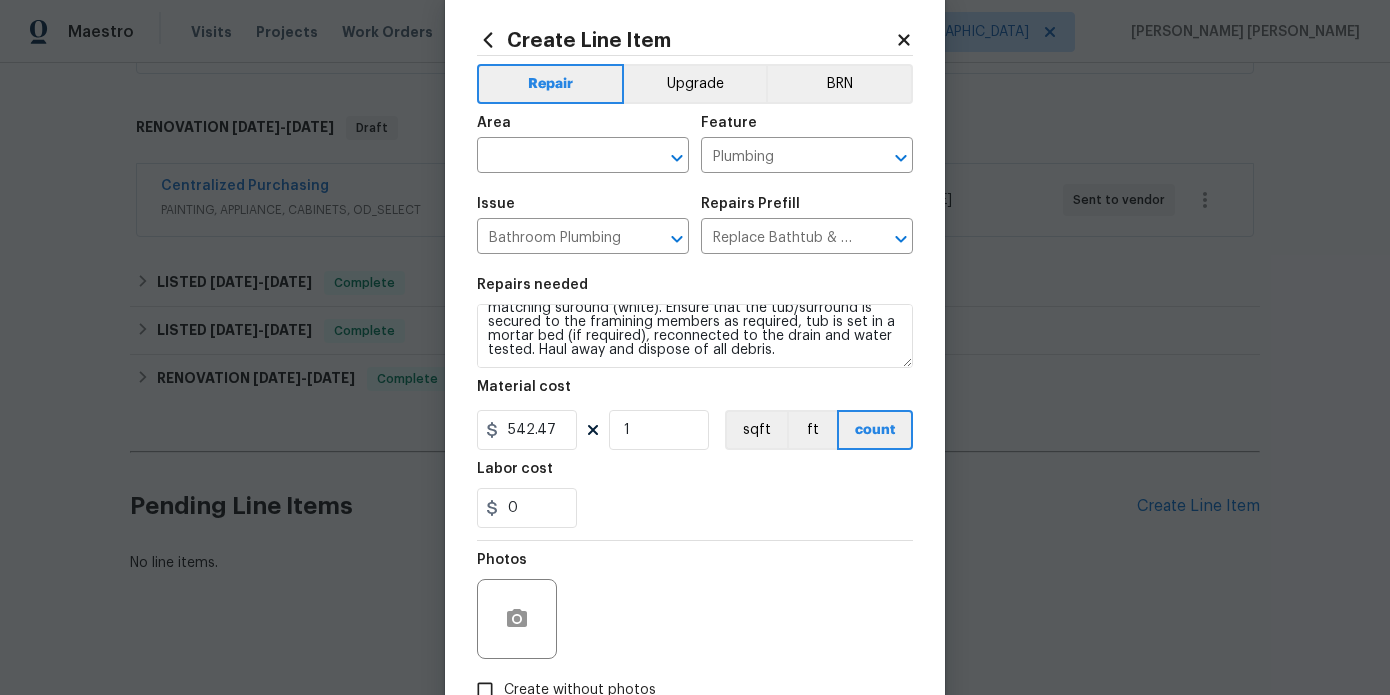 click 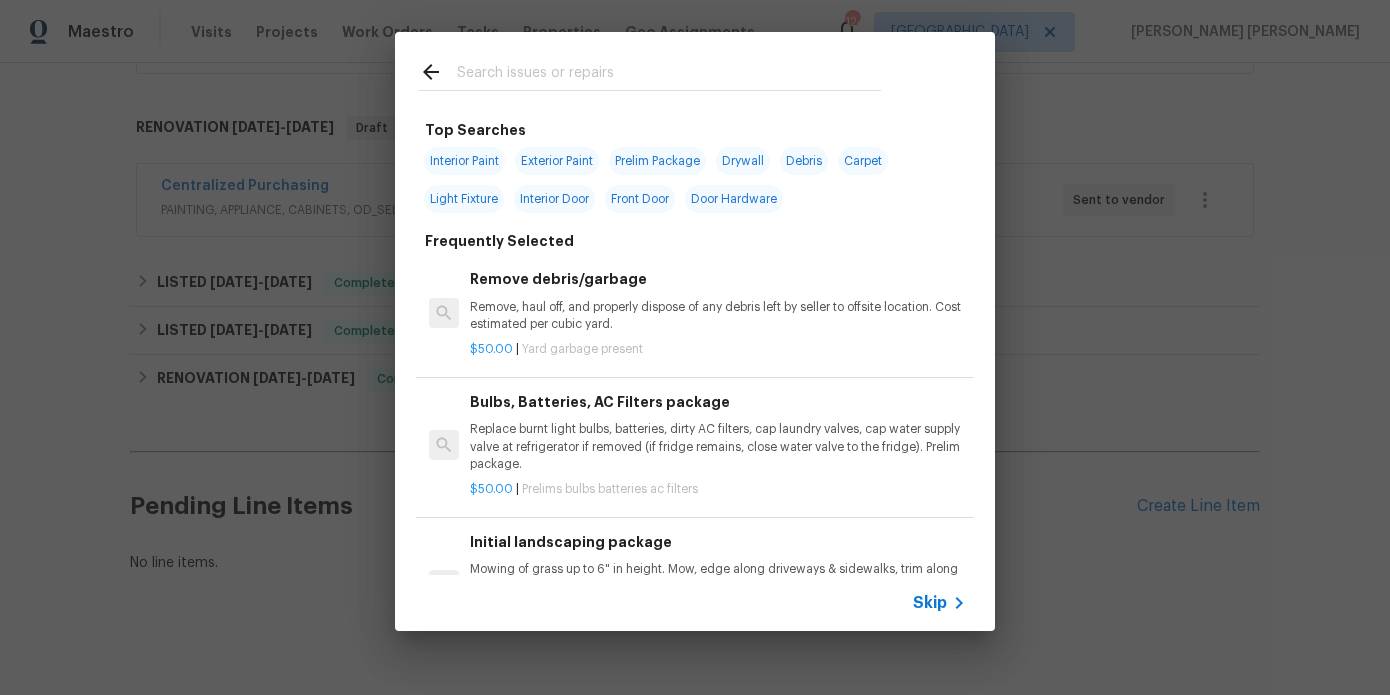 click at bounding box center [669, 75] 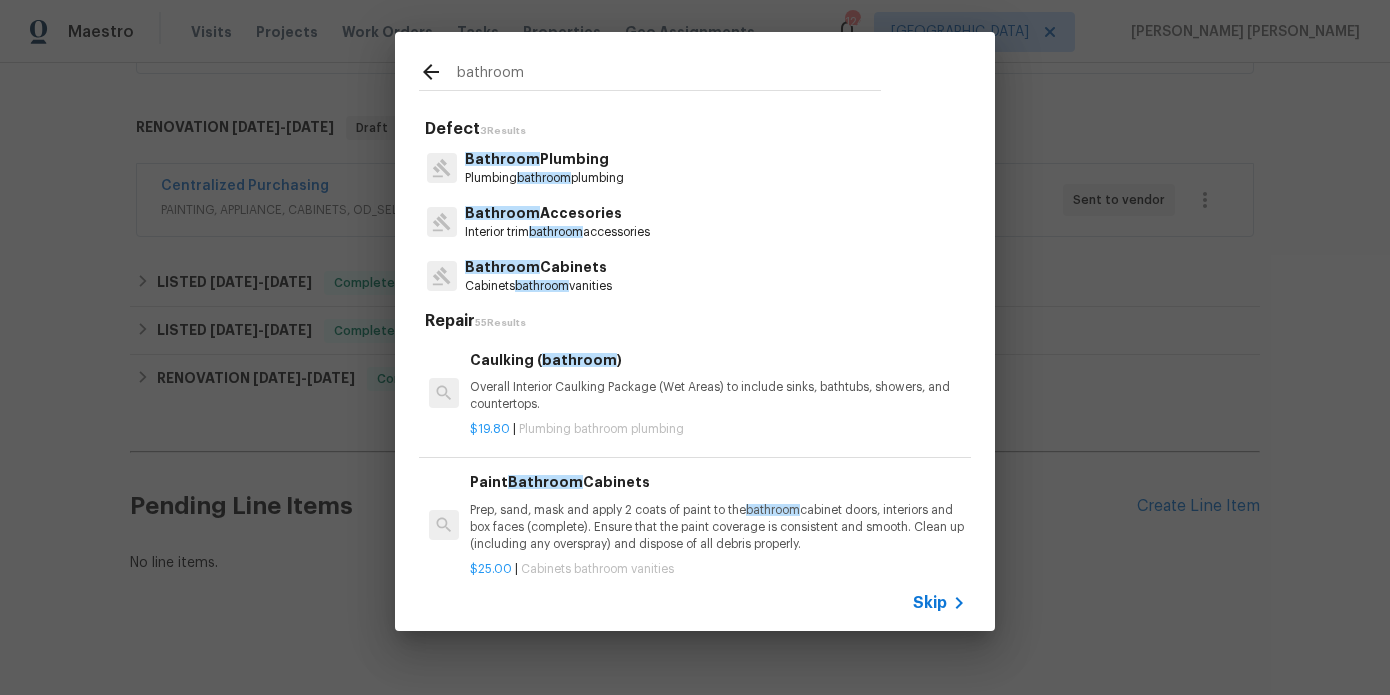 type on "bathroom" 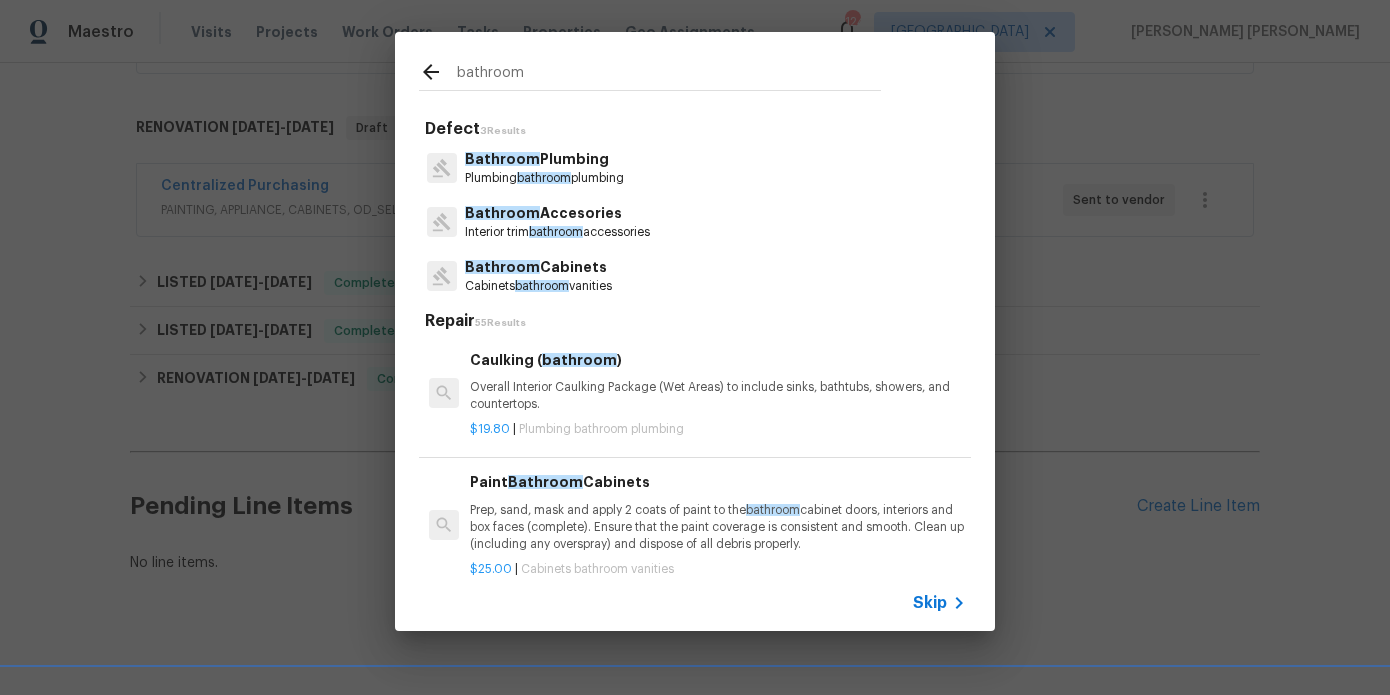 click on "Bathroom  Plumbing" at bounding box center (544, 159) 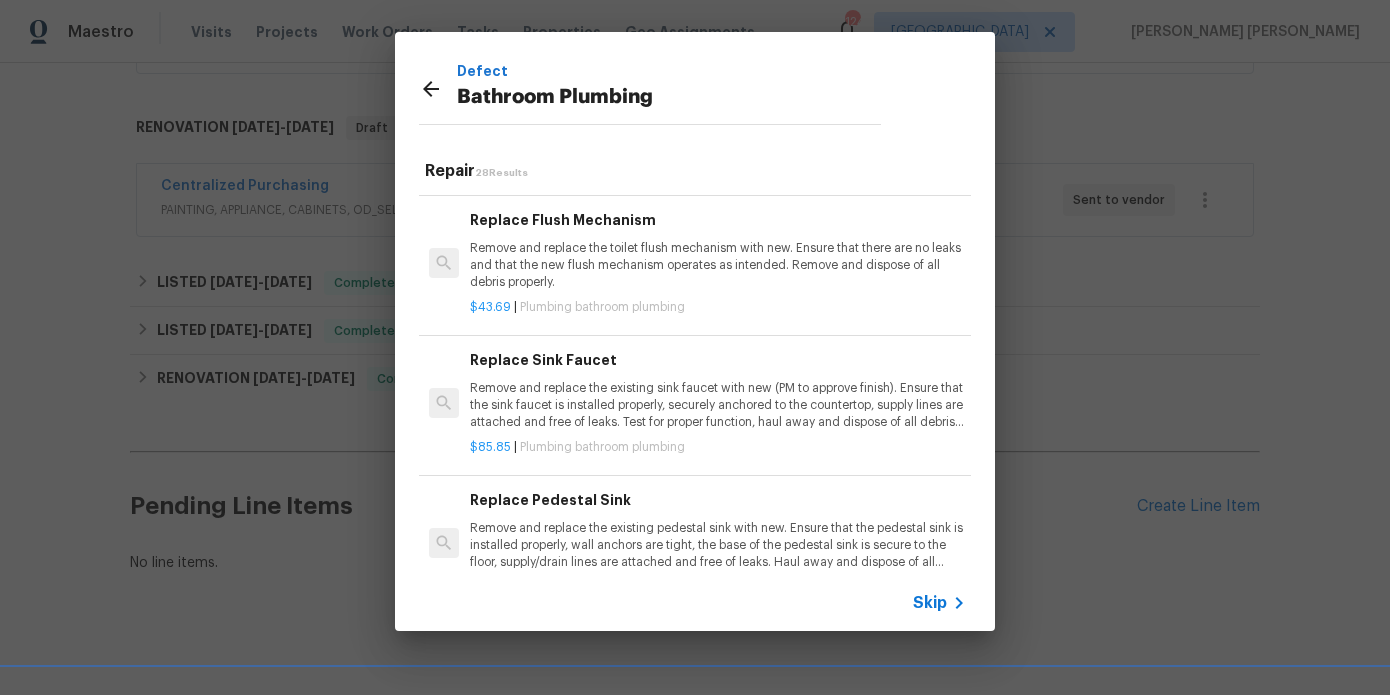 scroll, scrollTop: 3149, scrollLeft: 0, axis: vertical 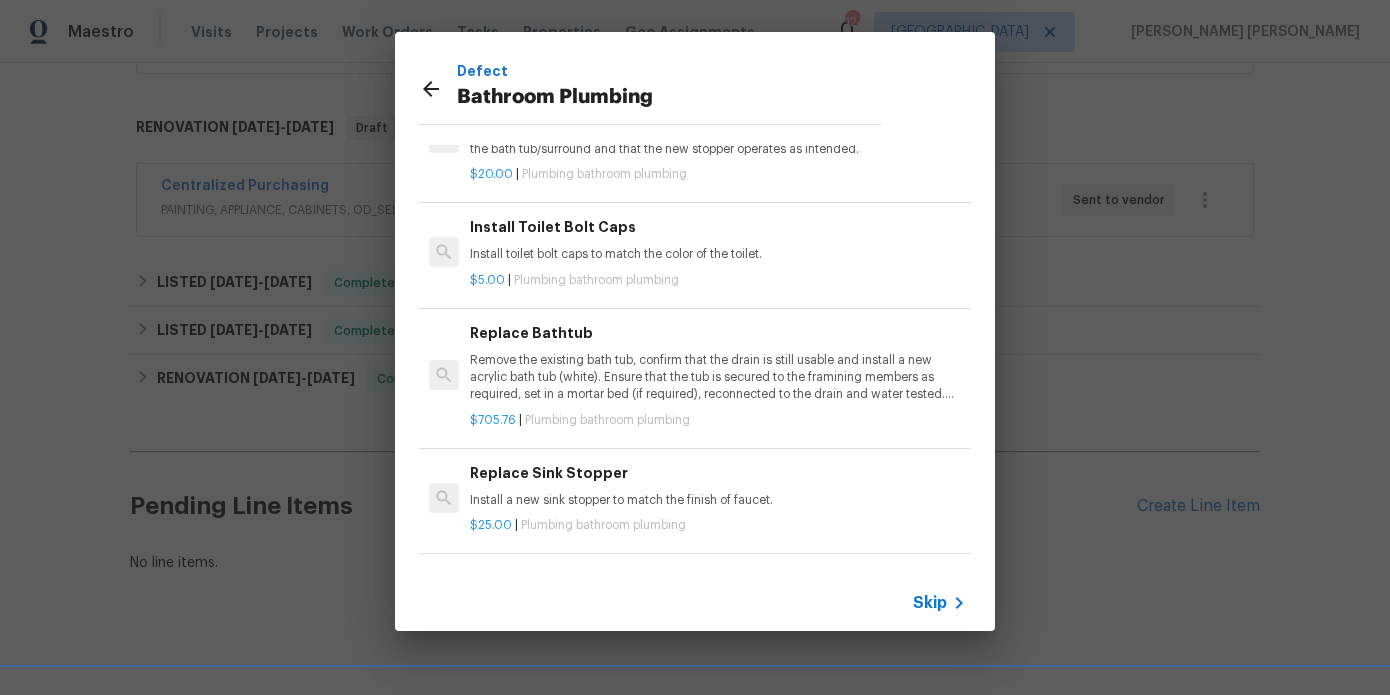 click 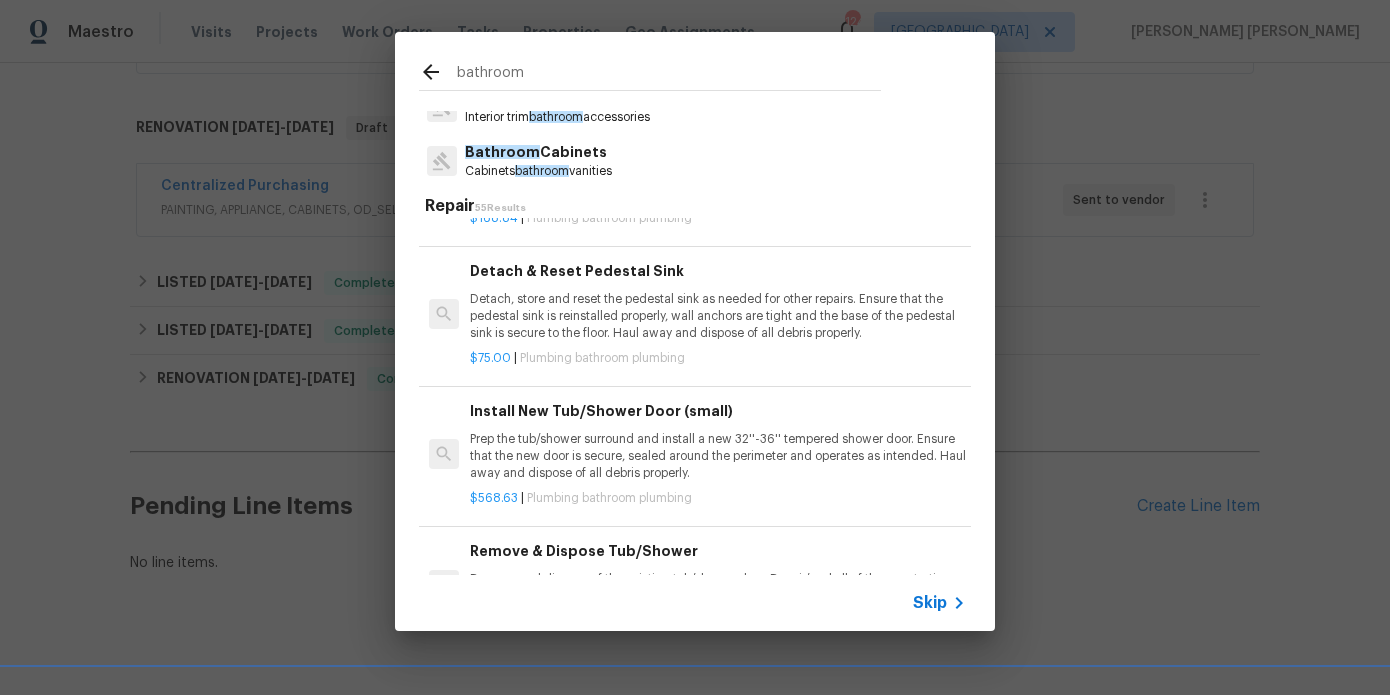 scroll, scrollTop: 266, scrollLeft: 0, axis: vertical 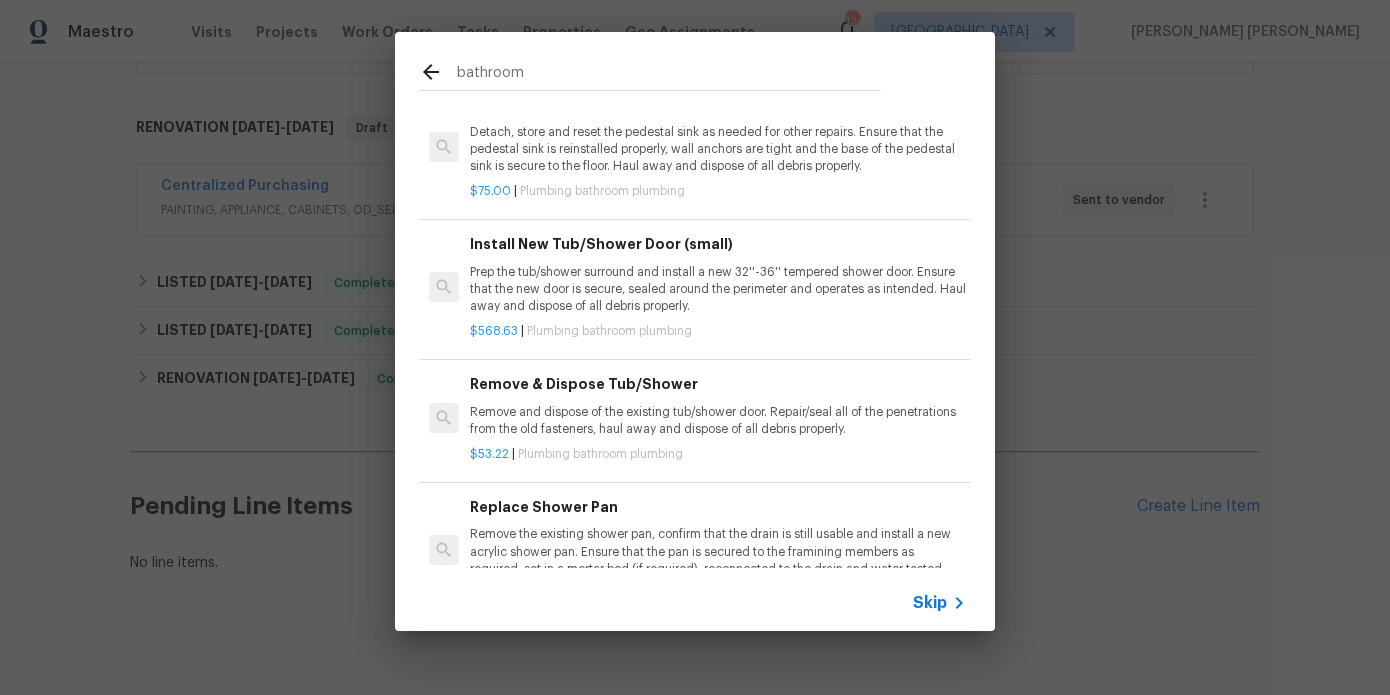 click on "bathroom" at bounding box center [669, 75] 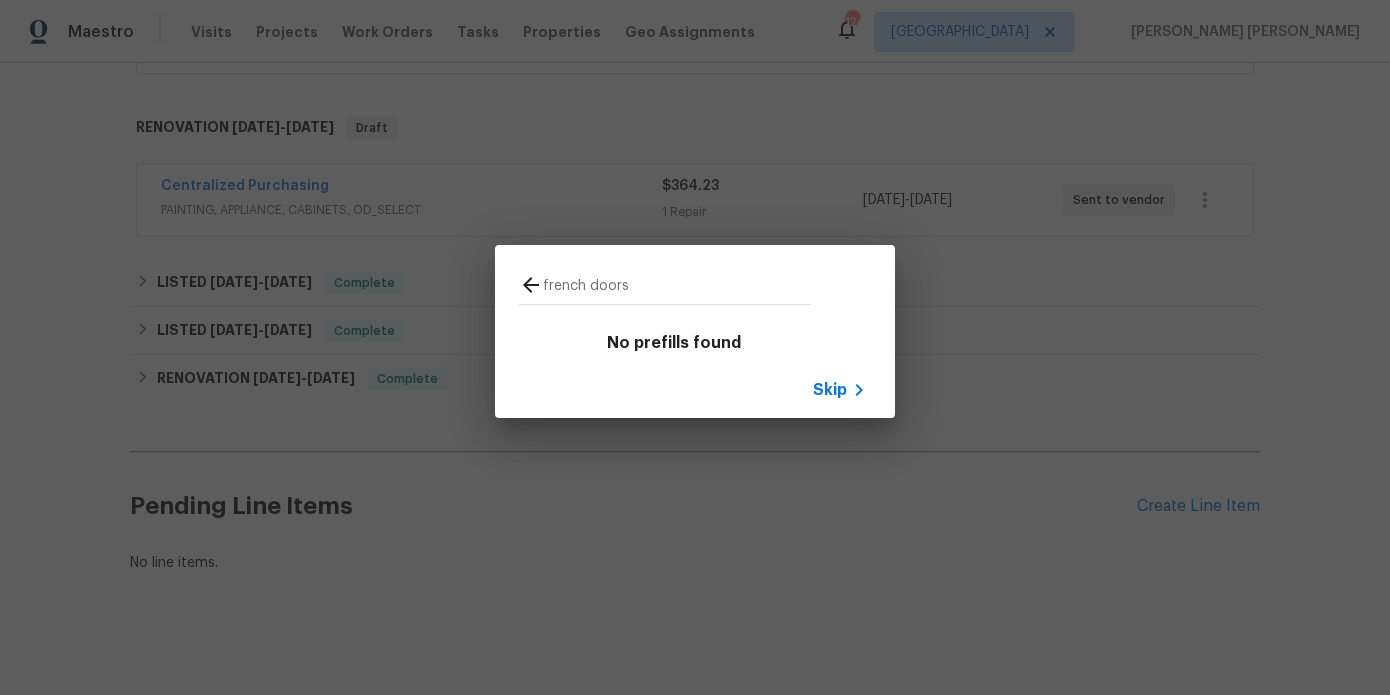 scroll, scrollTop: 0, scrollLeft: 0, axis: both 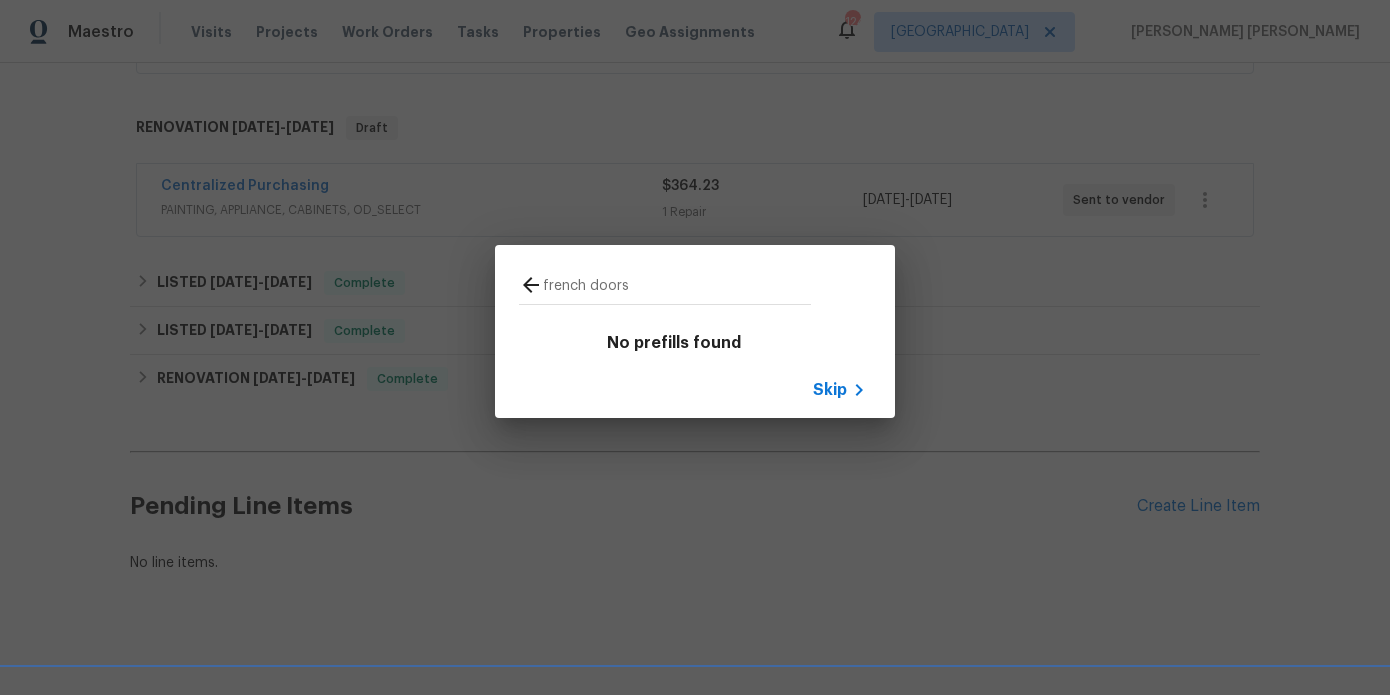 click 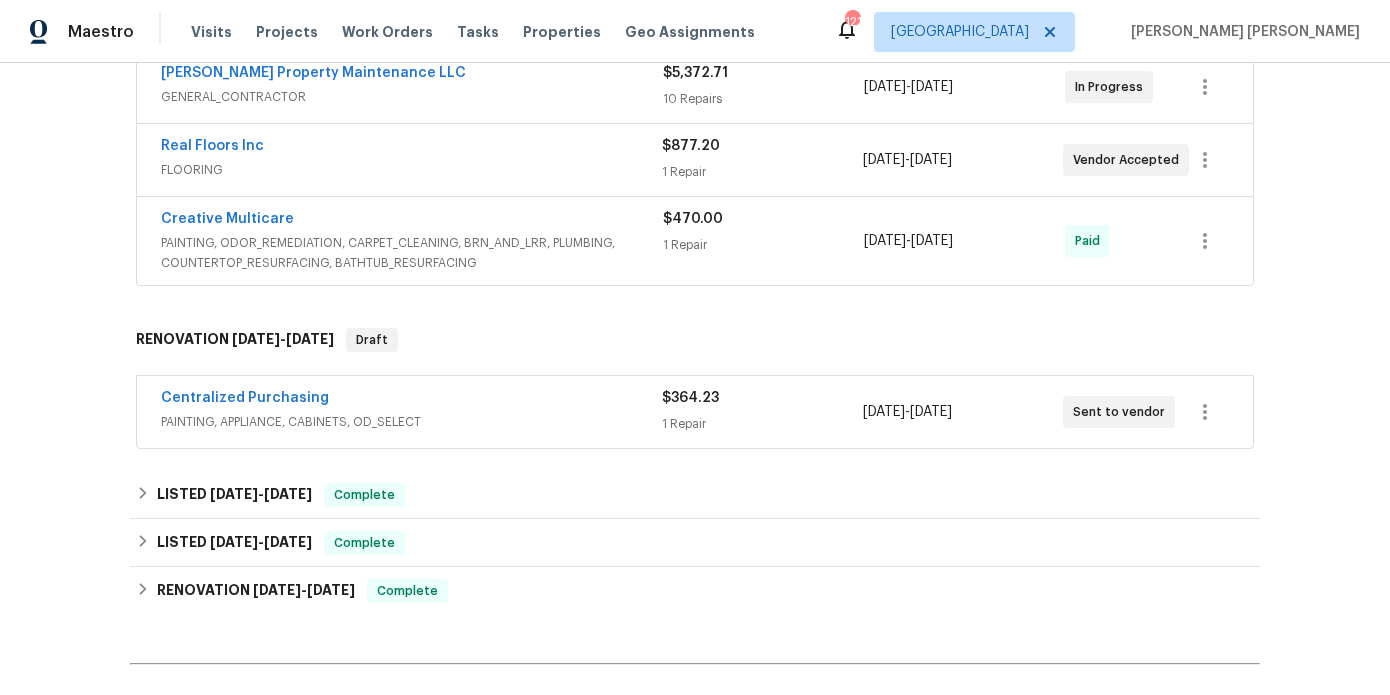 scroll, scrollTop: 695, scrollLeft: 0, axis: vertical 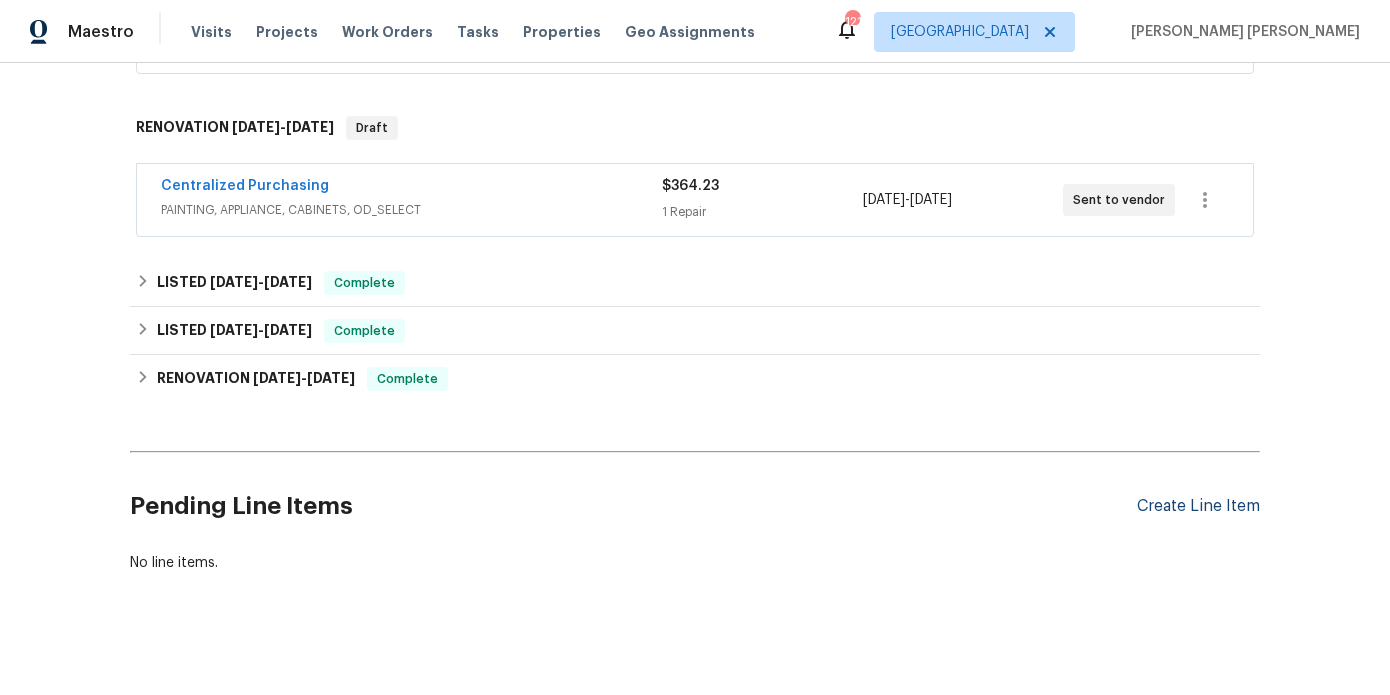 click on "Create Line Item" at bounding box center [1198, 506] 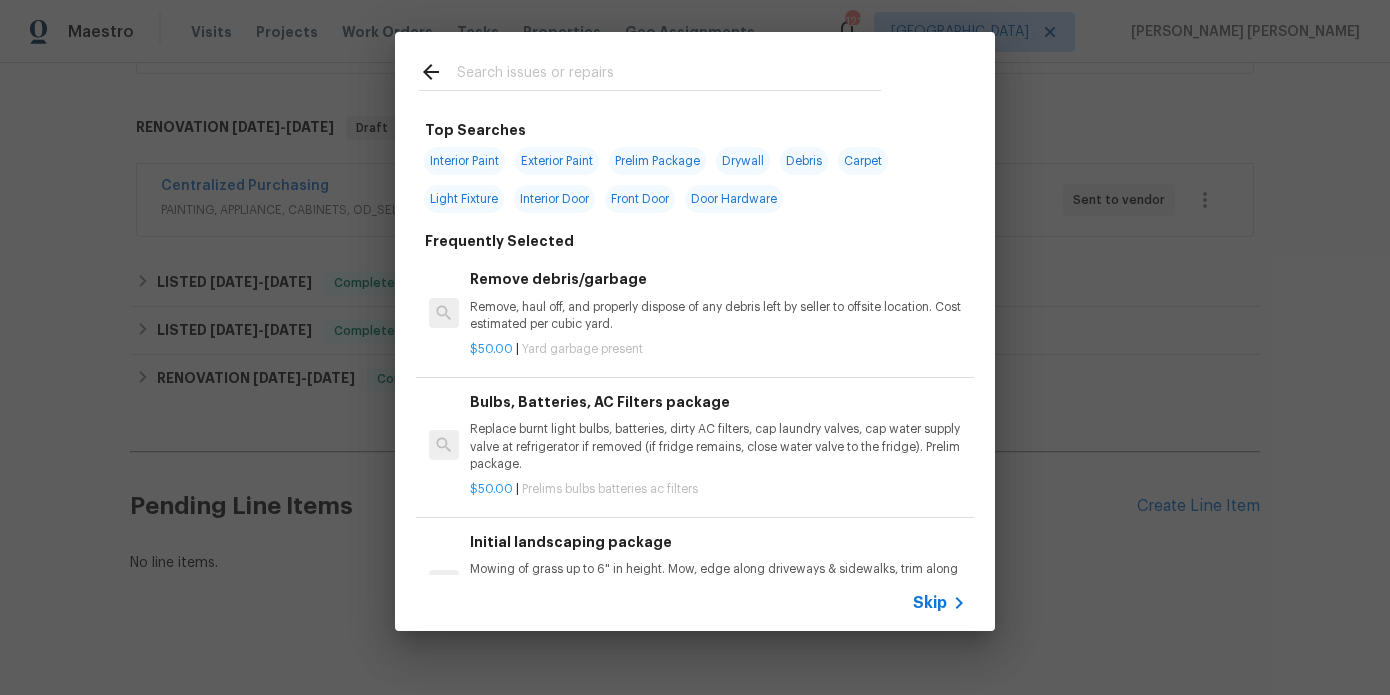 click on "Remove, haul off, and properly dispose of any debris left by seller to offsite location. Cost estimated per cubic yard." at bounding box center (718, 316) 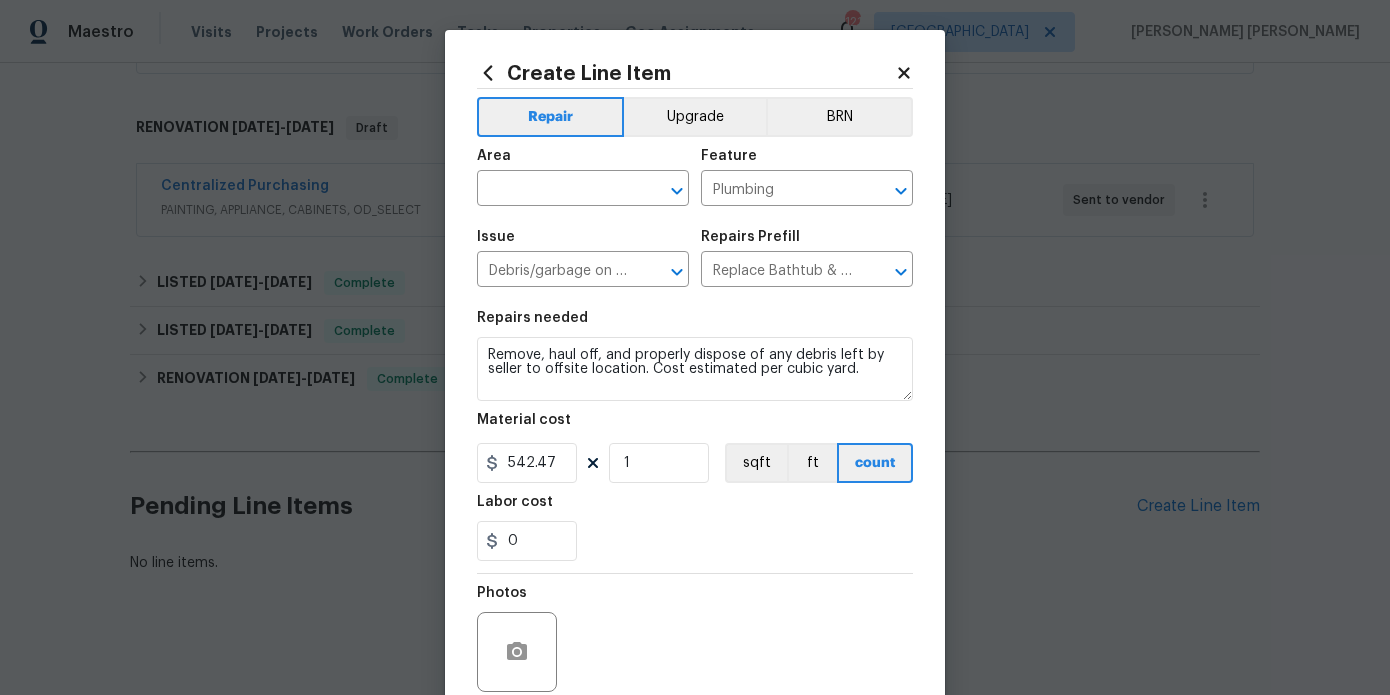 type on "Remove debris/garbage $50.00" 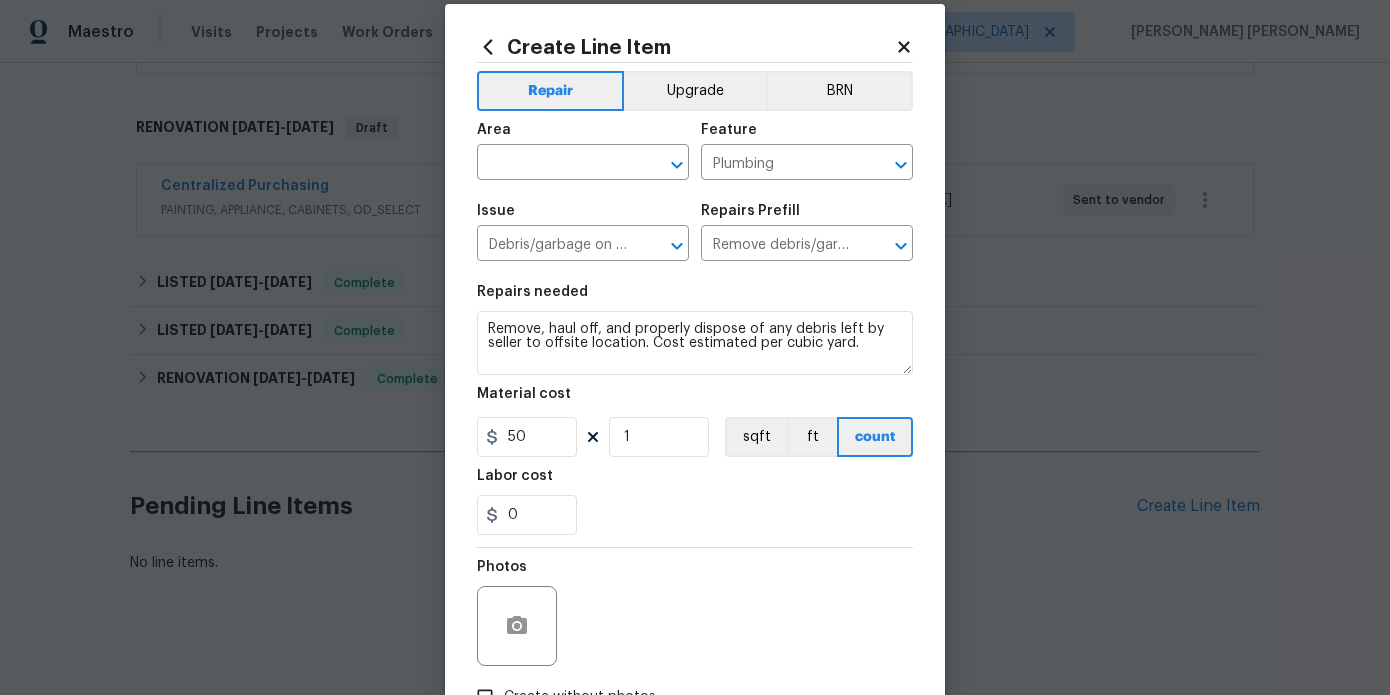 scroll, scrollTop: 96, scrollLeft: 0, axis: vertical 